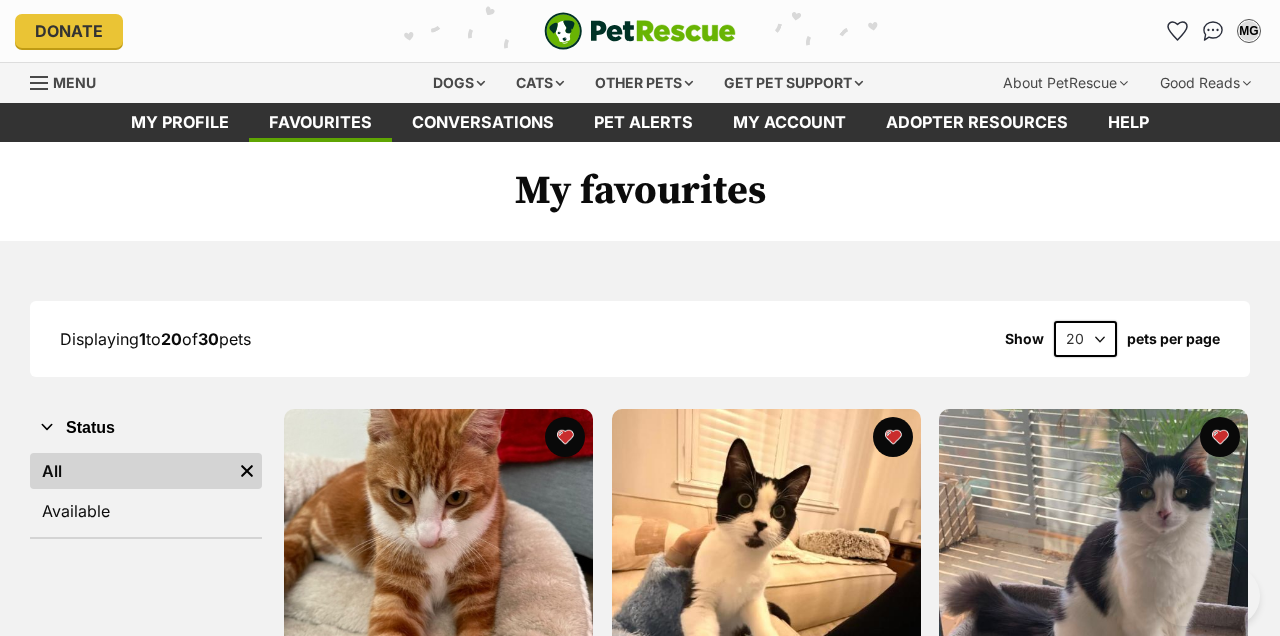 scroll, scrollTop: 3051, scrollLeft: 0, axis: vertical 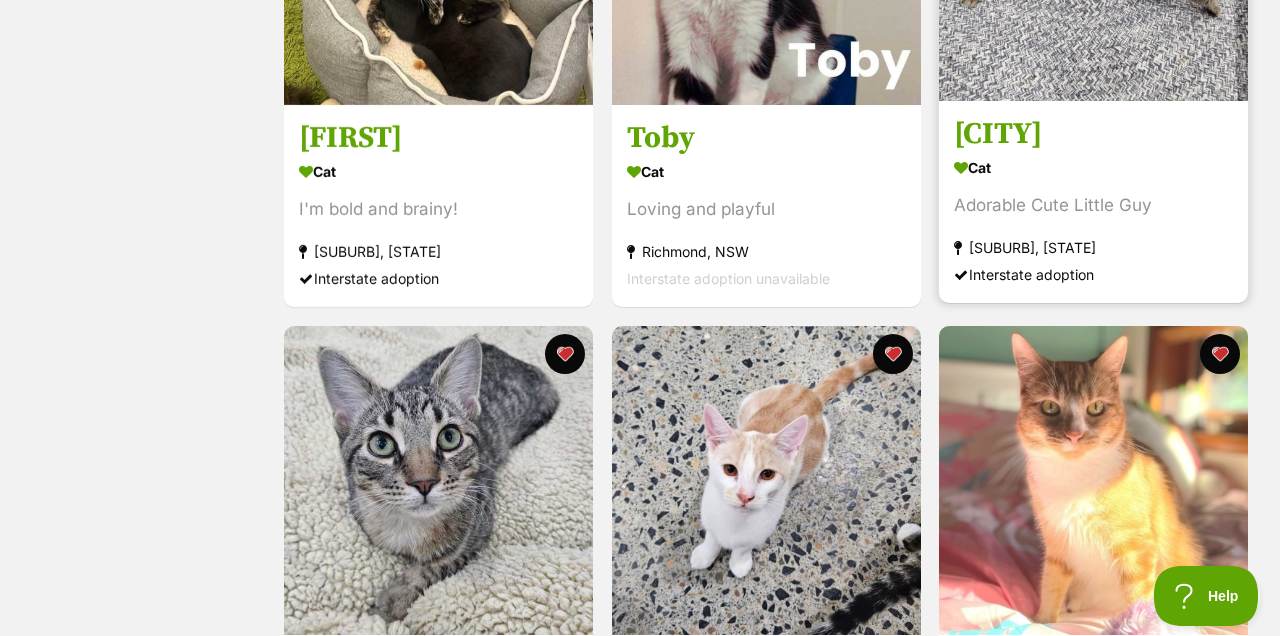 click at bounding box center (1093, -54) 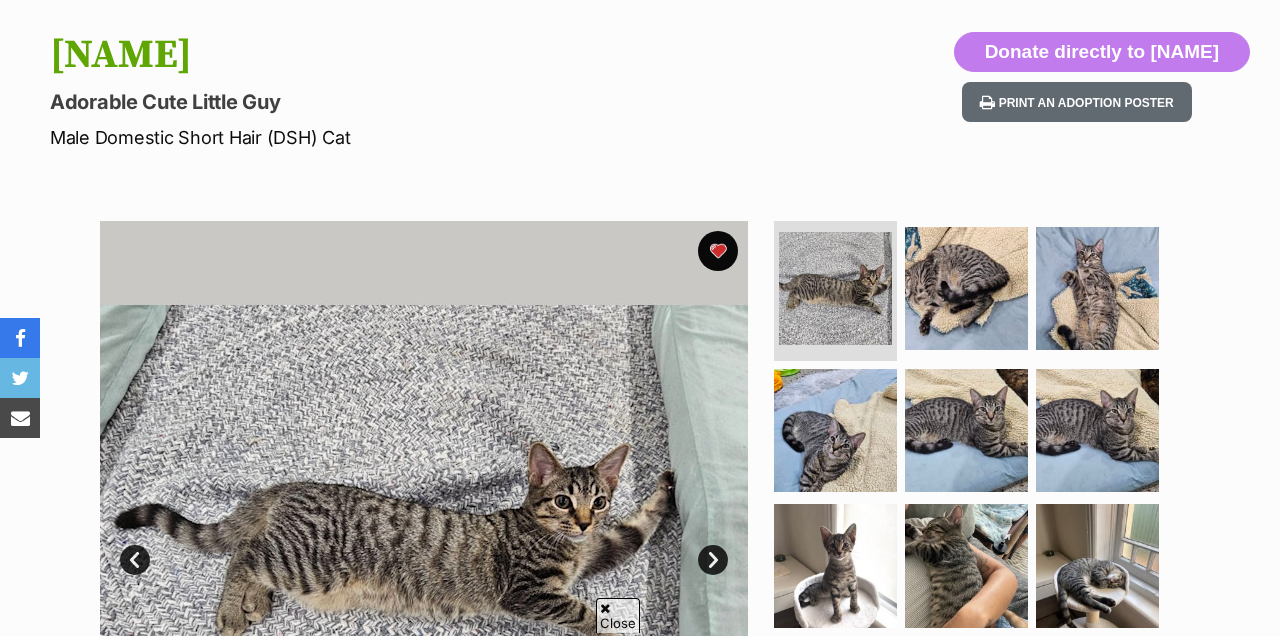 scroll, scrollTop: 316, scrollLeft: 0, axis: vertical 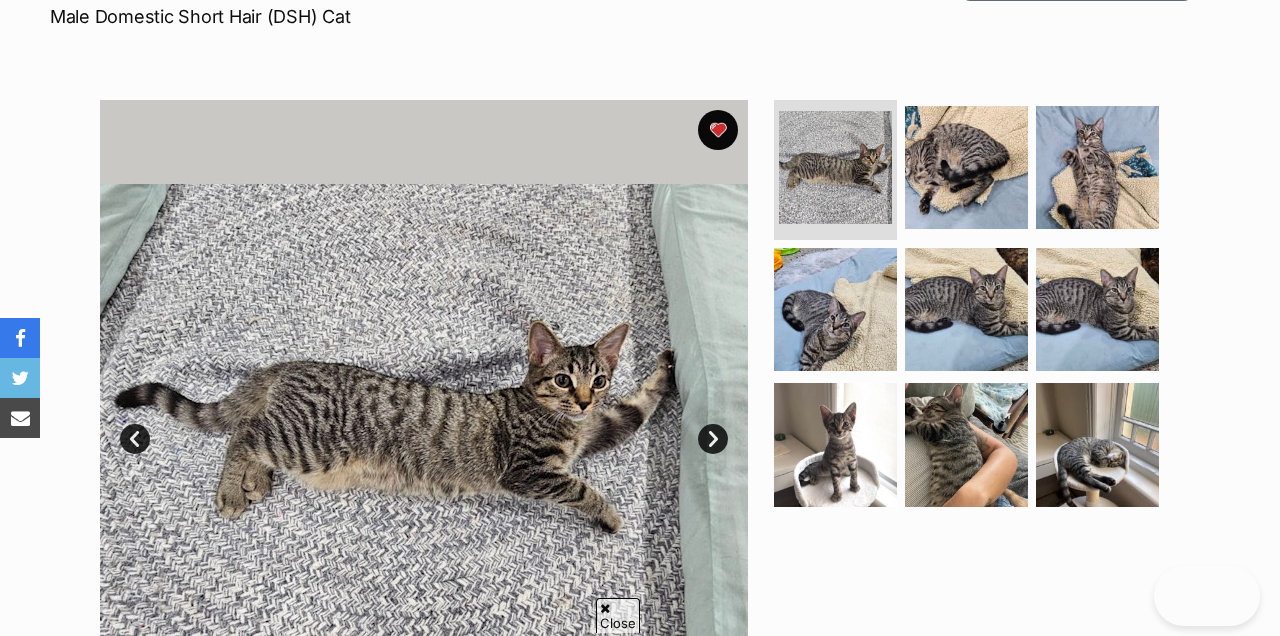 click on "Next" at bounding box center (713, 439) 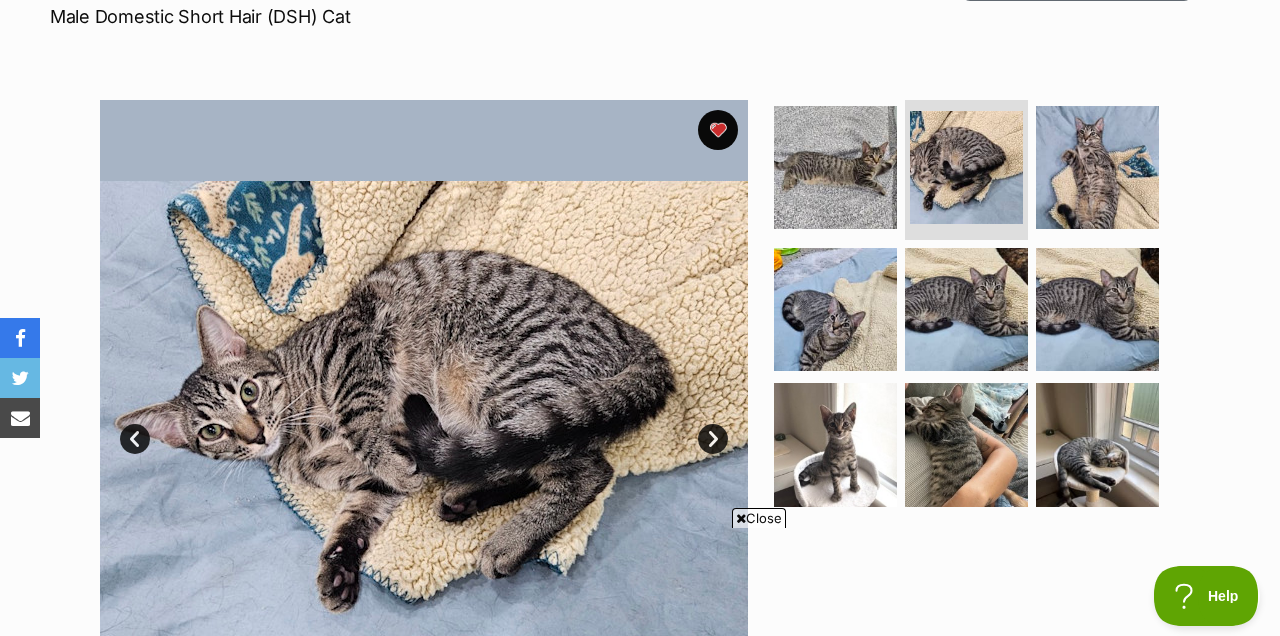 scroll, scrollTop: 0, scrollLeft: 0, axis: both 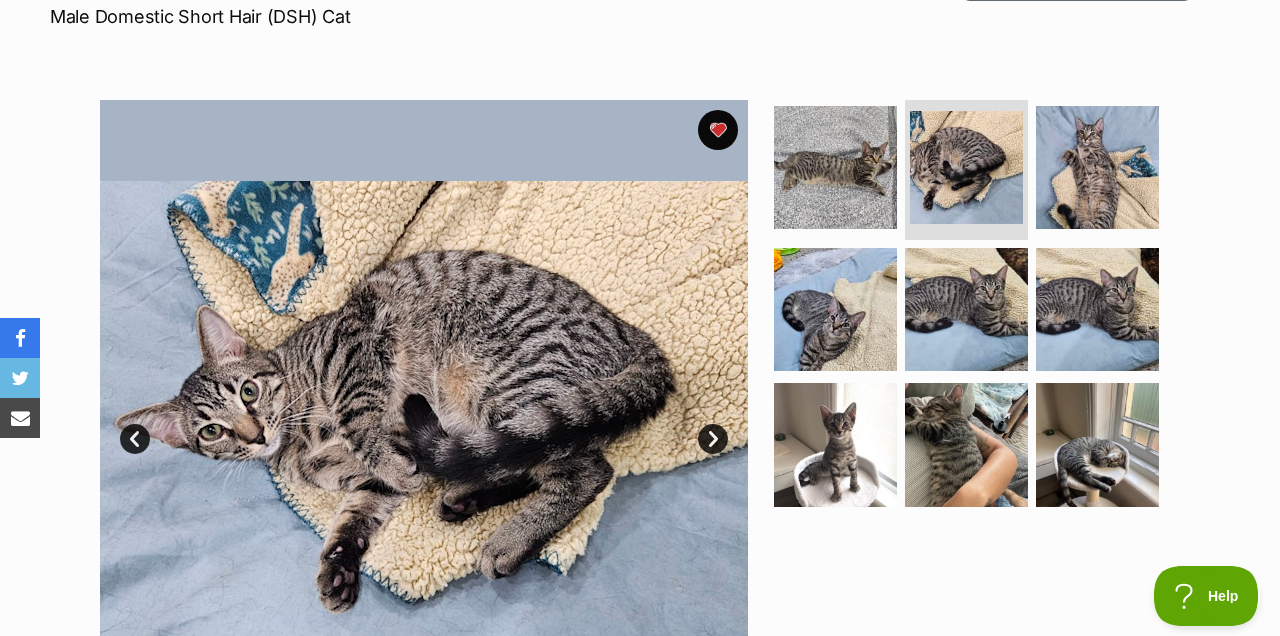 click on "Next" at bounding box center [713, 439] 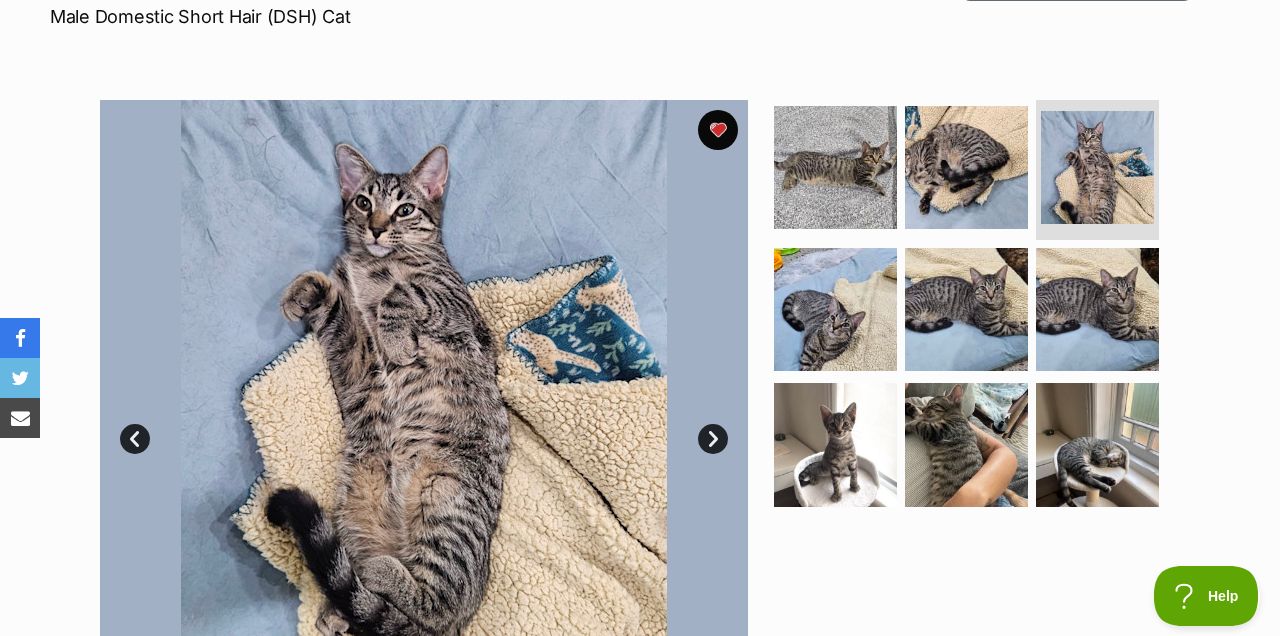 click on "Next" at bounding box center [713, 439] 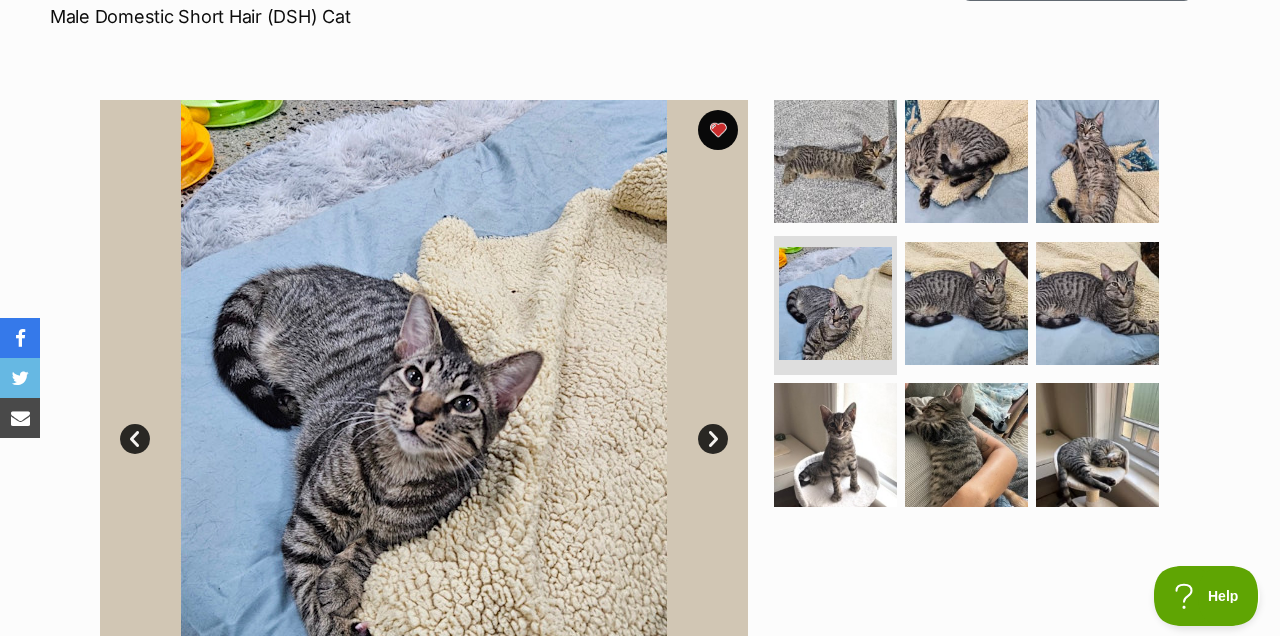 click on "Next" at bounding box center (713, 439) 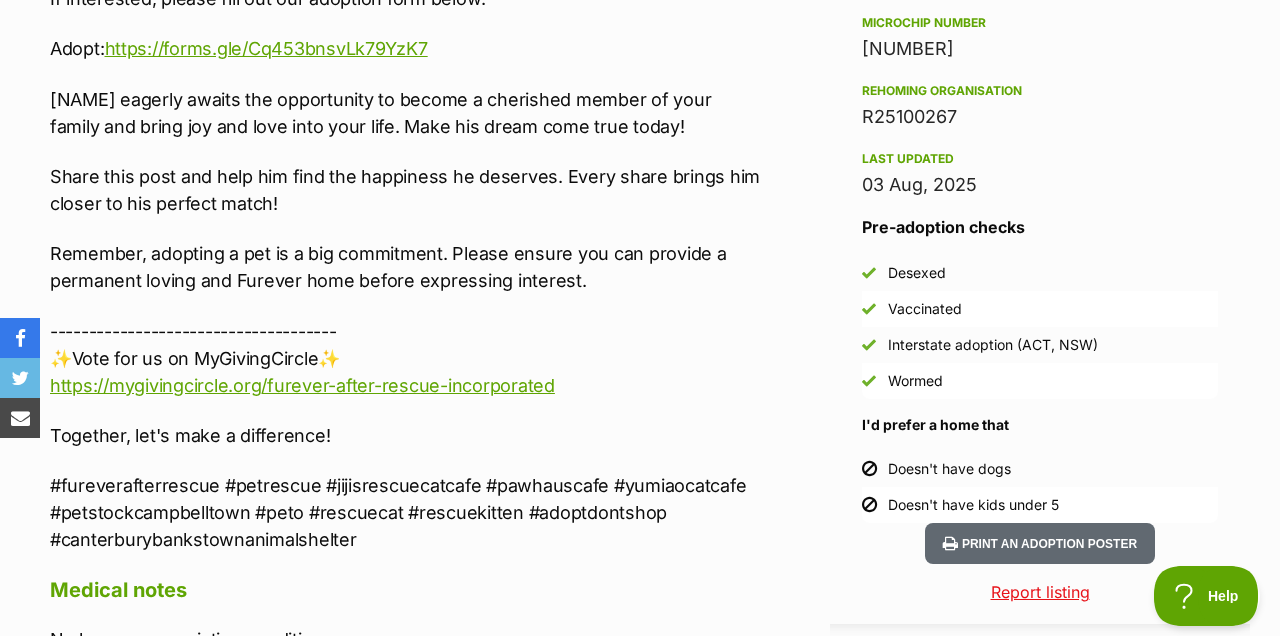 scroll, scrollTop: 1748, scrollLeft: 0, axis: vertical 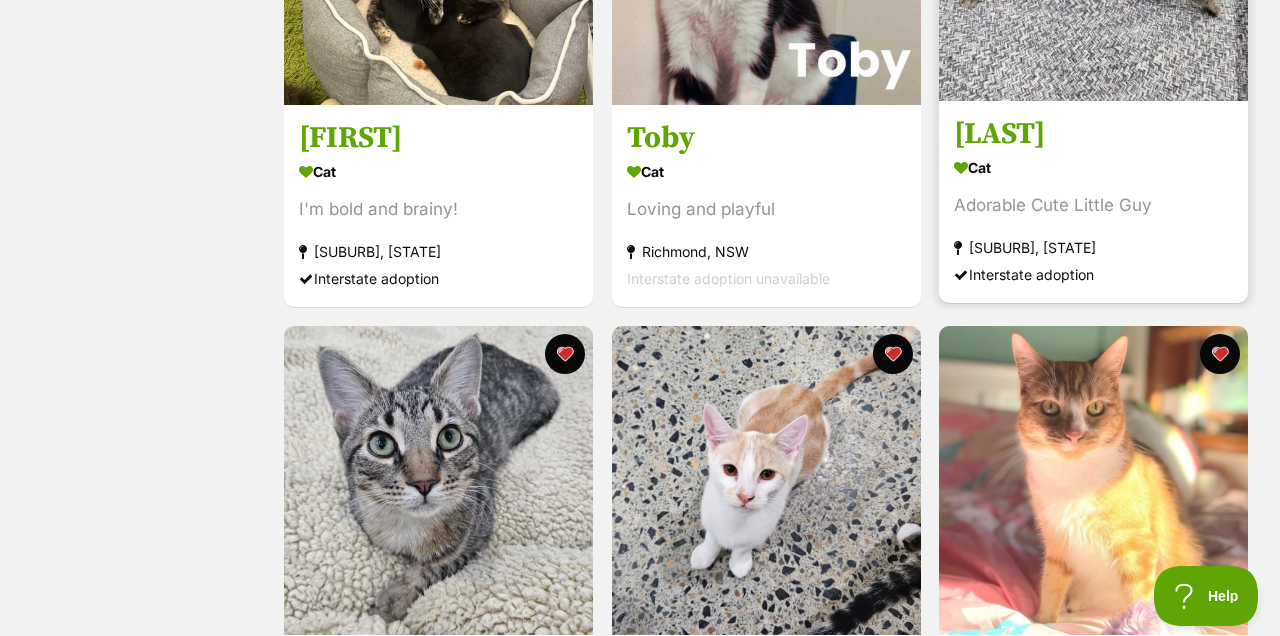 click at bounding box center (1093, -54) 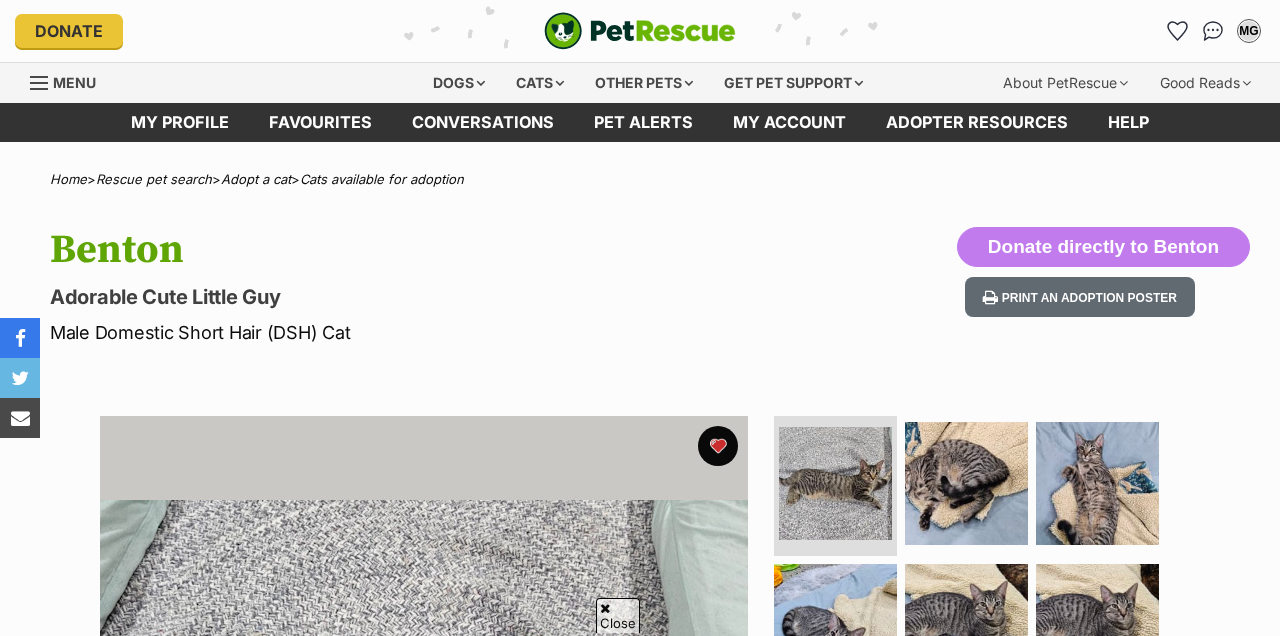 scroll, scrollTop: 298, scrollLeft: 0, axis: vertical 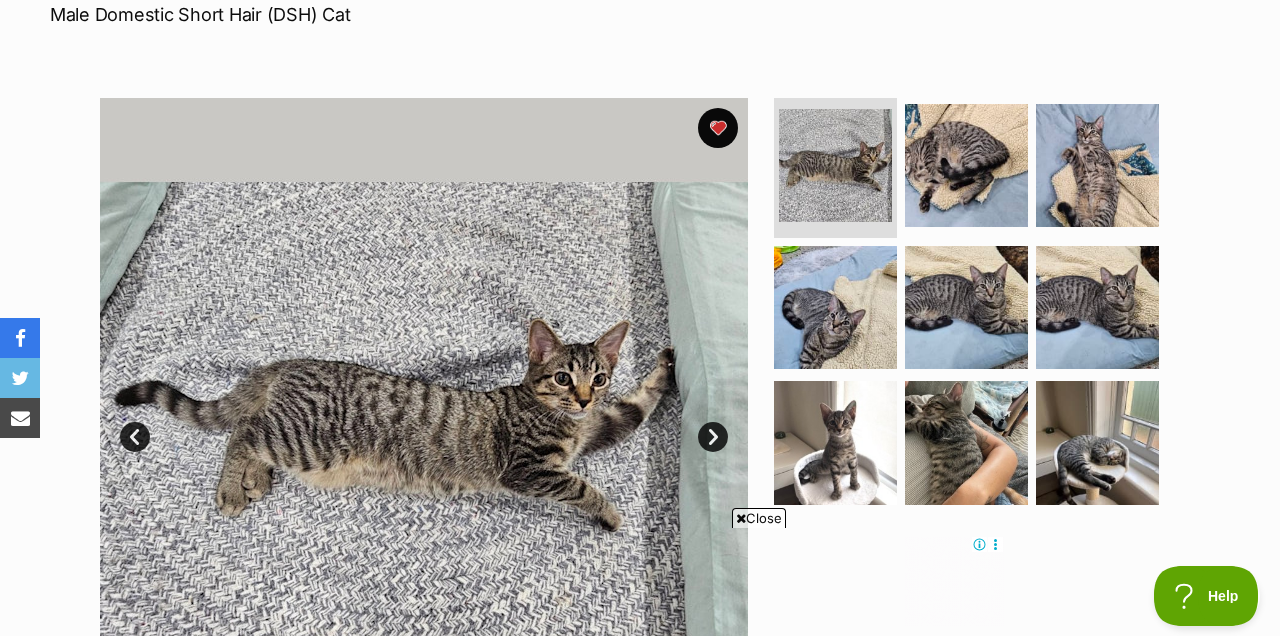 click on "Next" at bounding box center (713, 437) 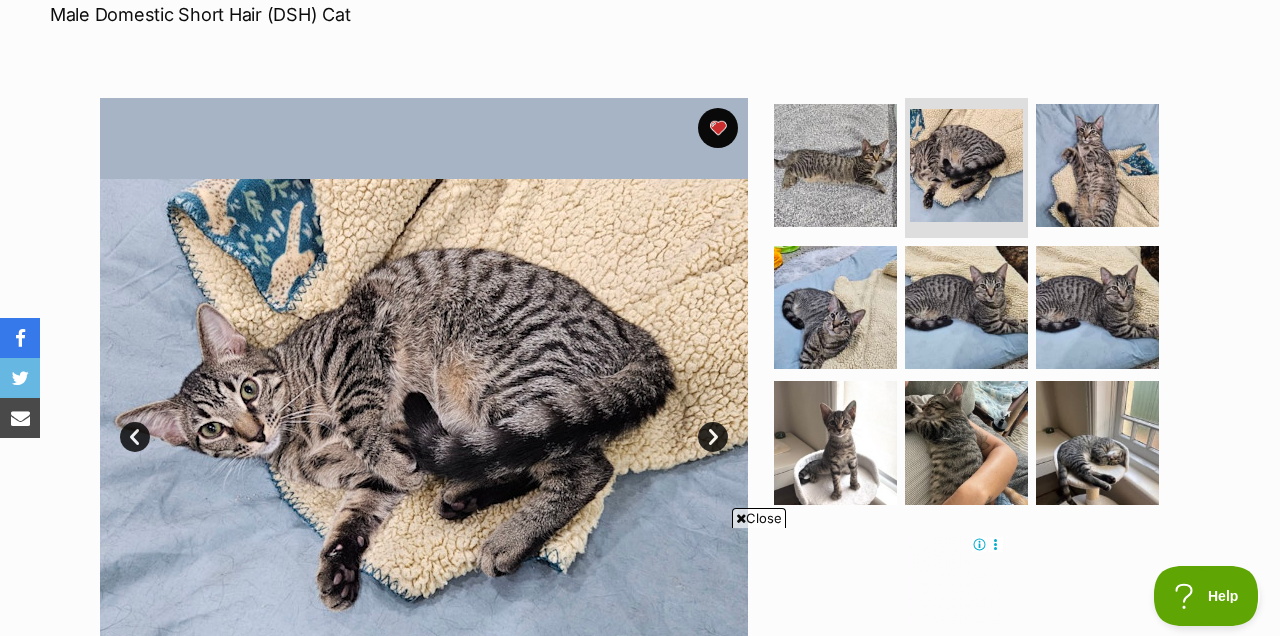 click on "Next" at bounding box center [713, 437] 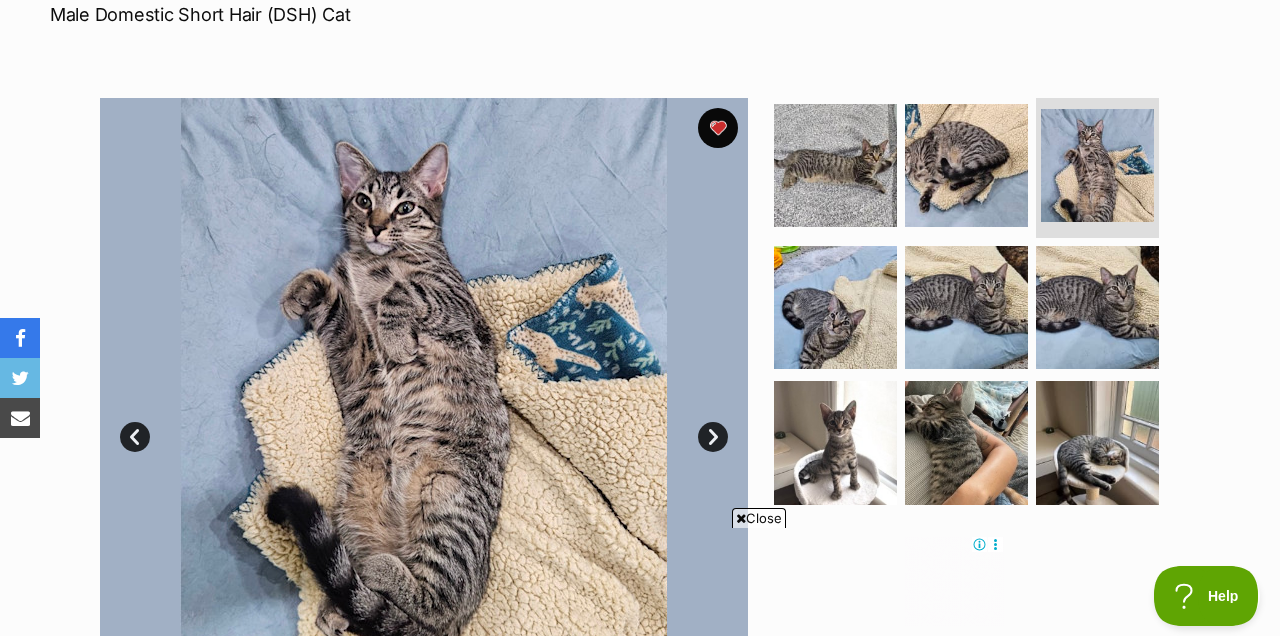 click on "Next" at bounding box center (713, 437) 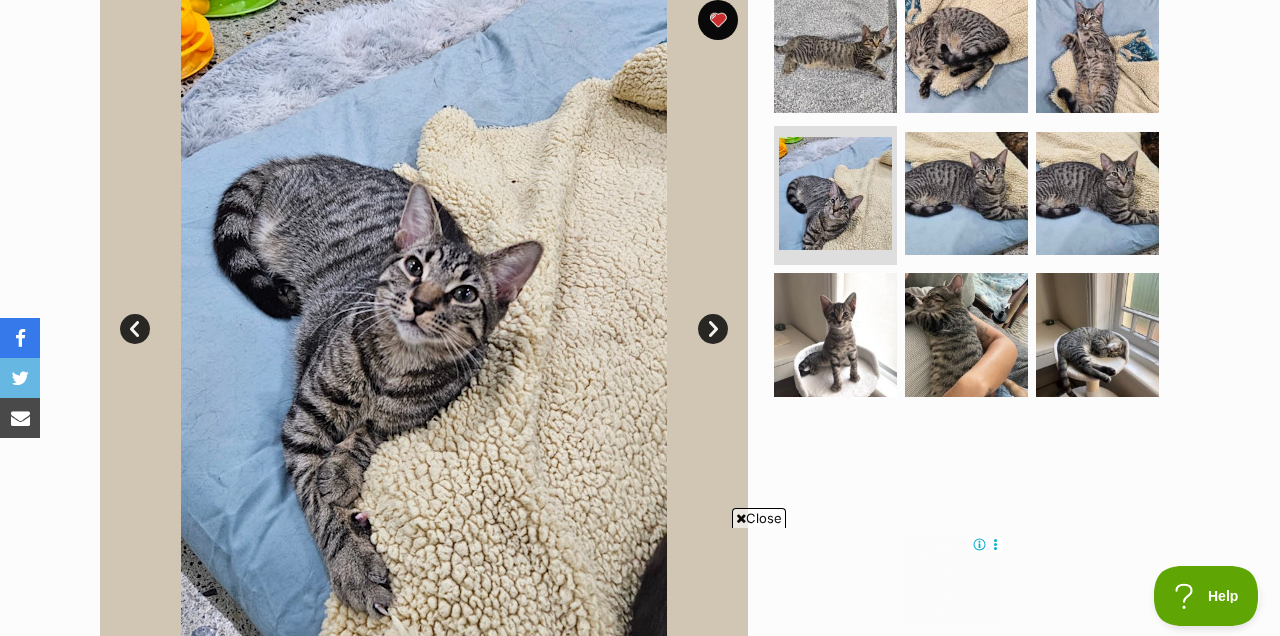 scroll, scrollTop: 428, scrollLeft: 0, axis: vertical 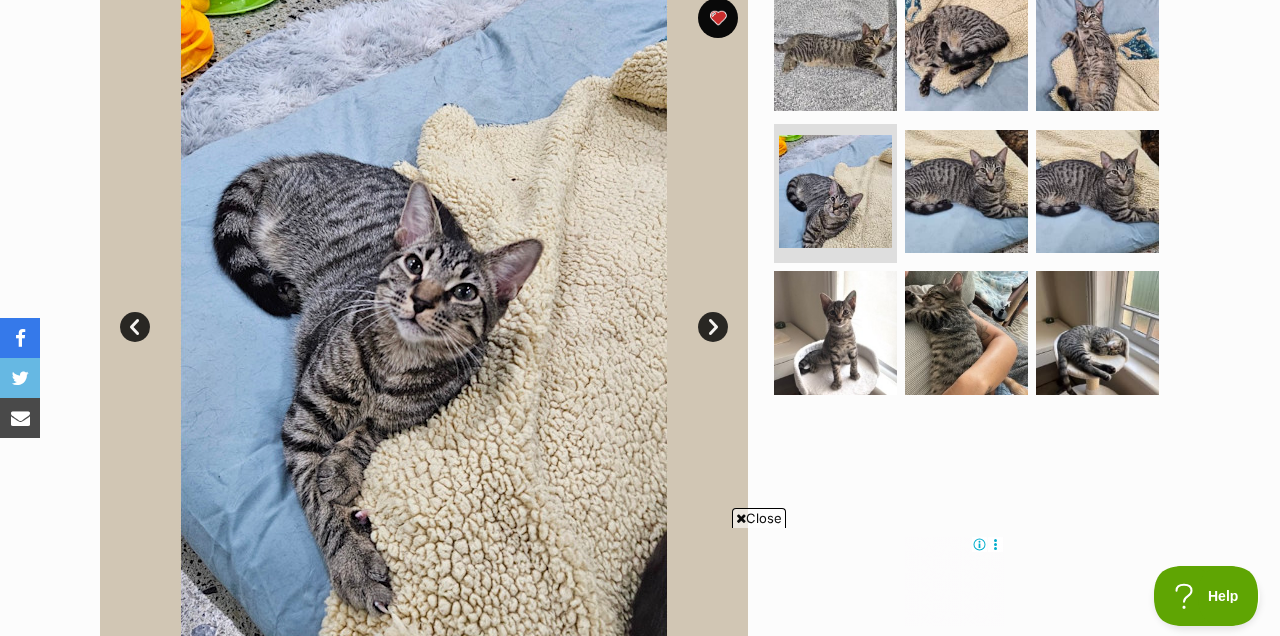 click on "Next" at bounding box center [713, 327] 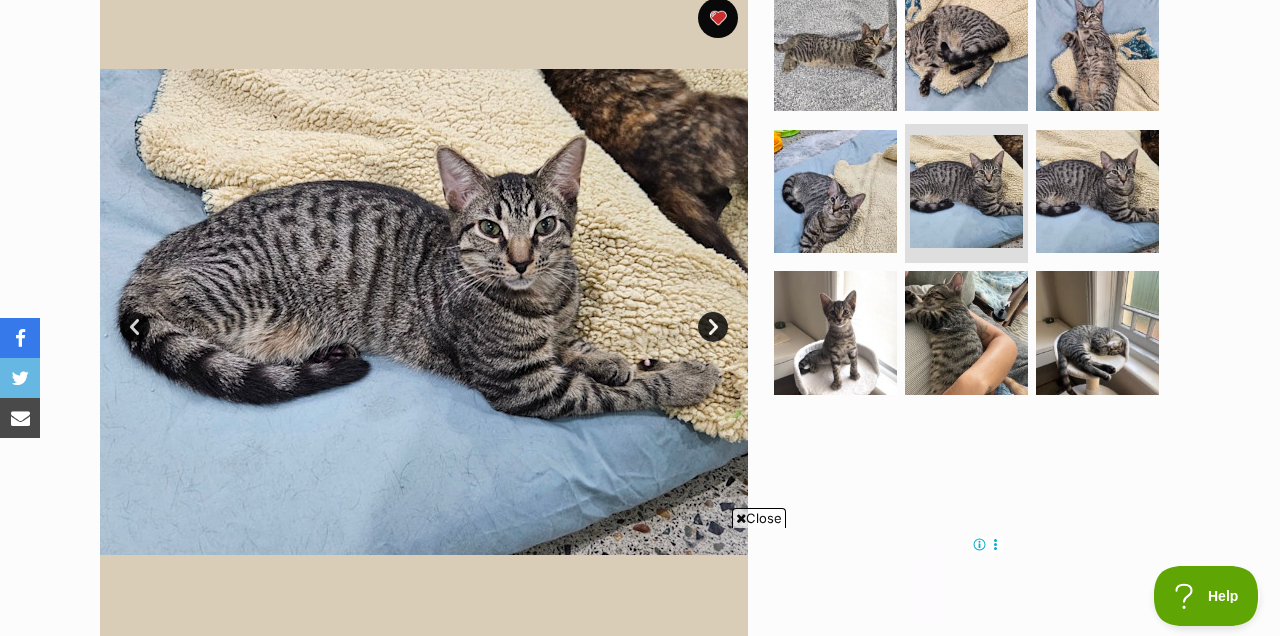 click on "Next" at bounding box center [713, 327] 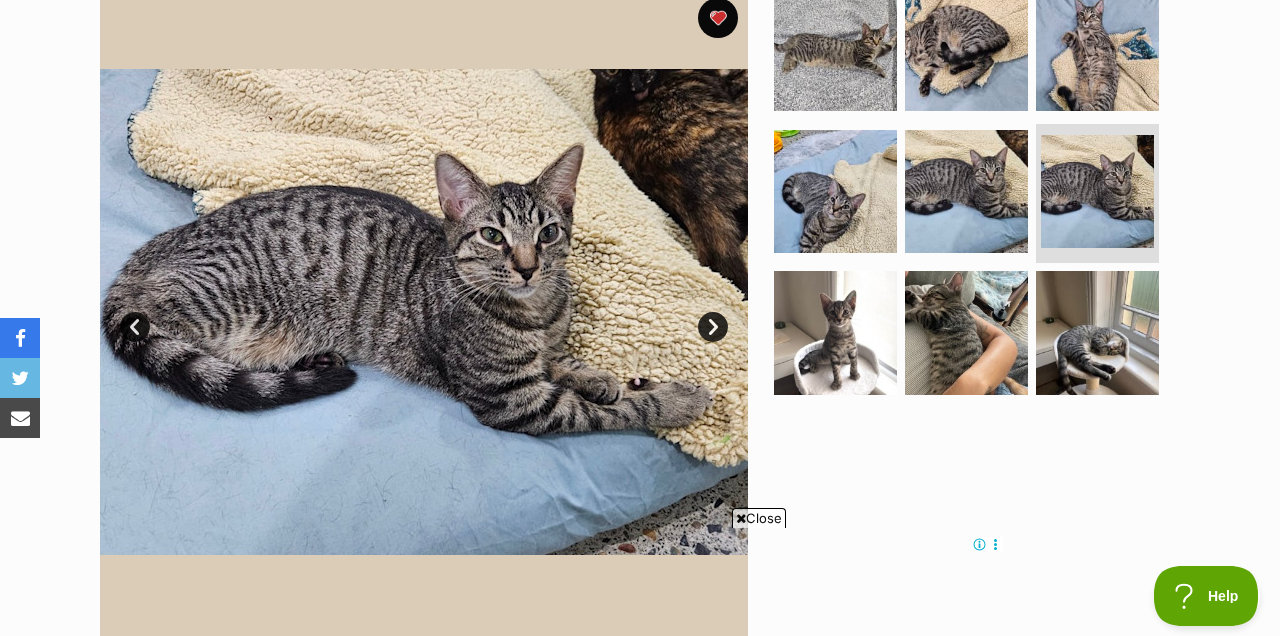 click on "Next" at bounding box center (713, 327) 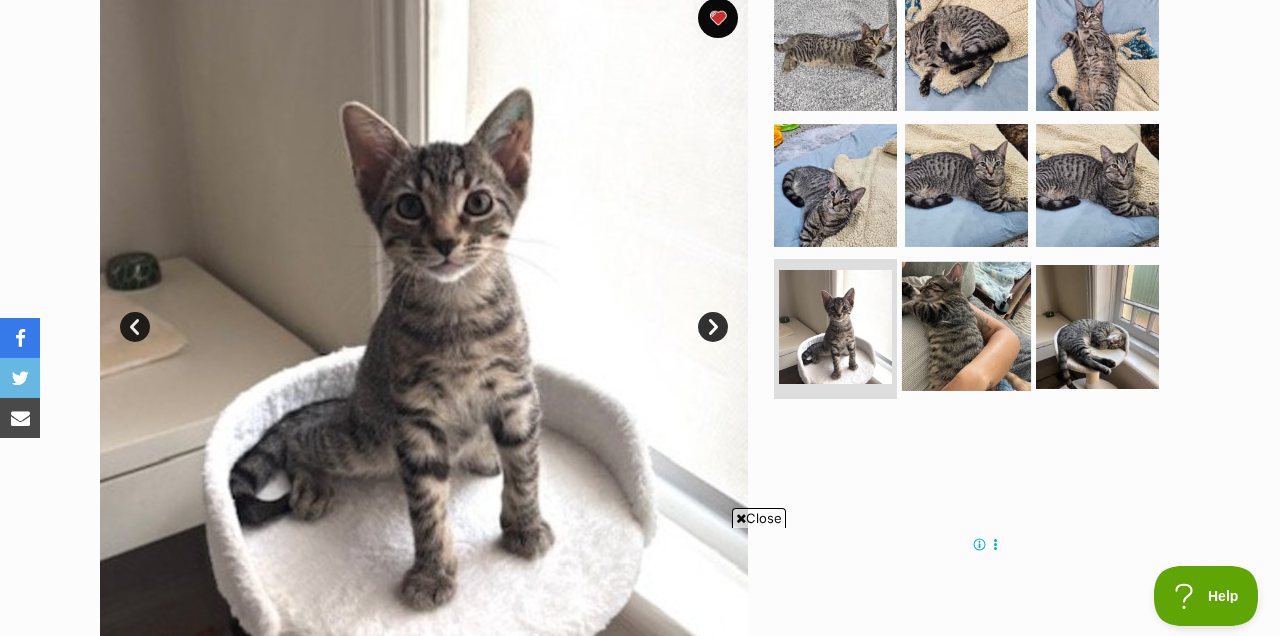 click at bounding box center [966, 326] 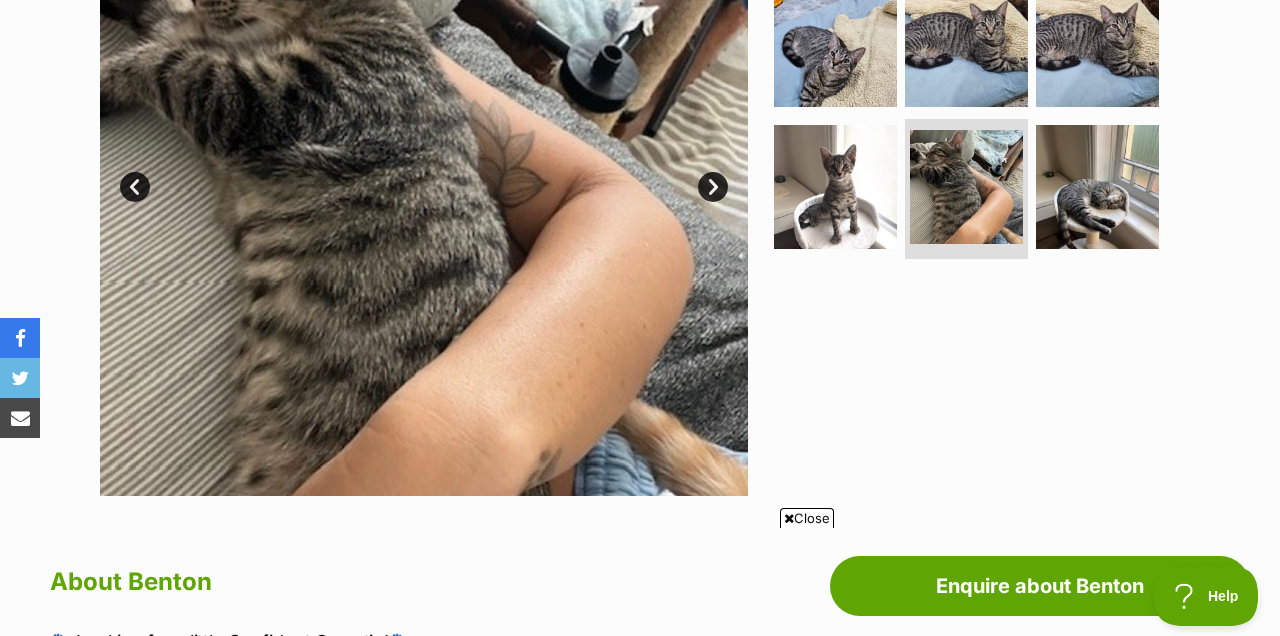 scroll, scrollTop: 570, scrollLeft: 0, axis: vertical 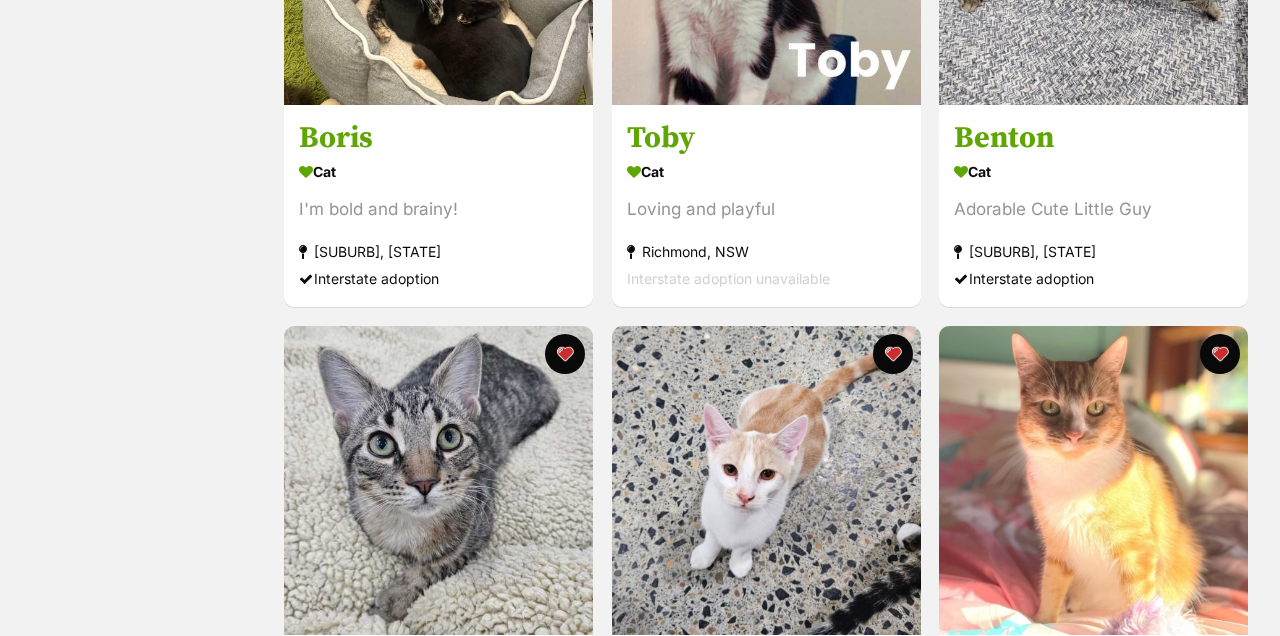 click at bounding box center [438, 480] 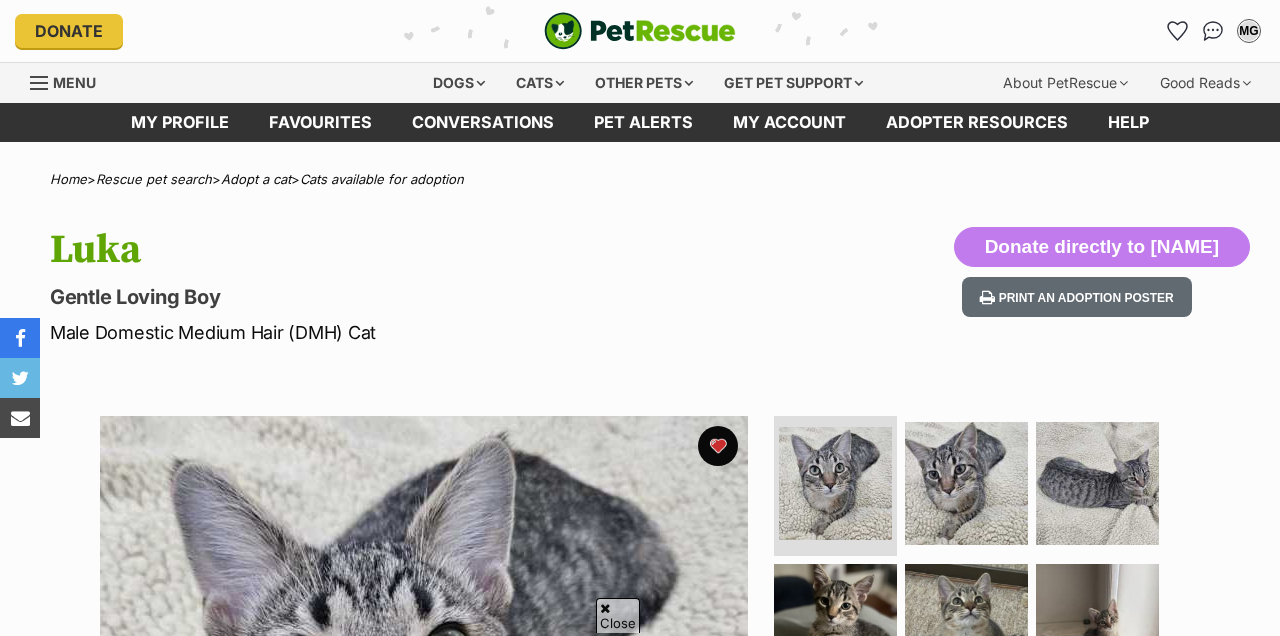 scroll, scrollTop: 254, scrollLeft: 0, axis: vertical 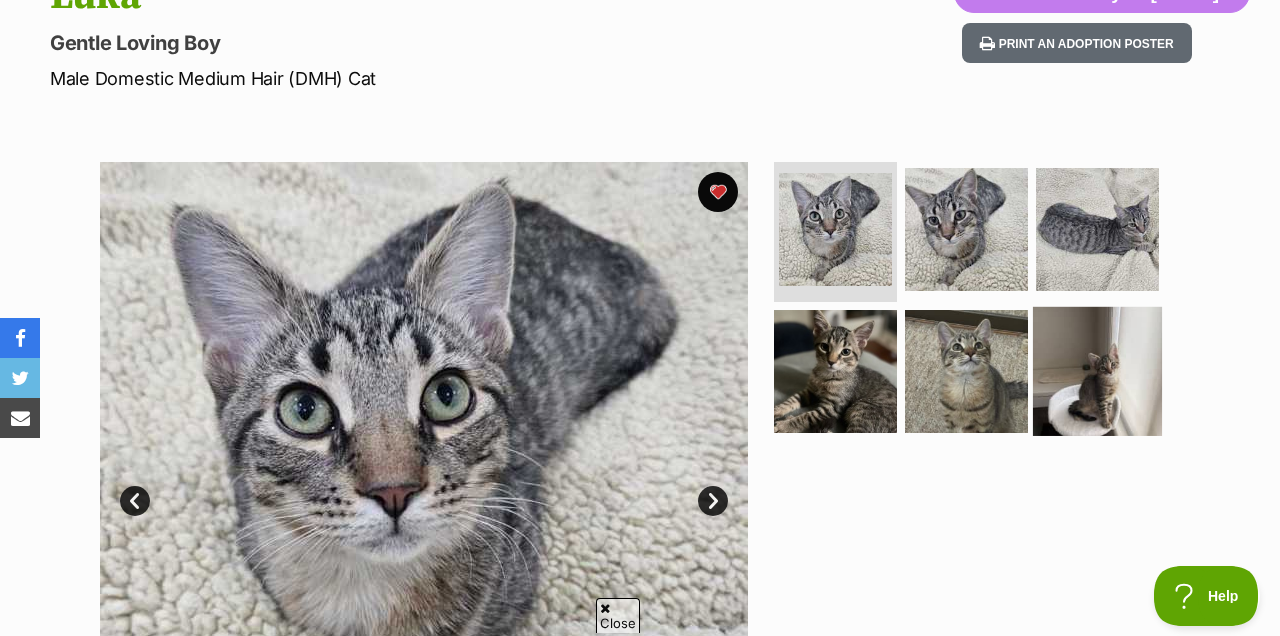 click at bounding box center (1097, 370) 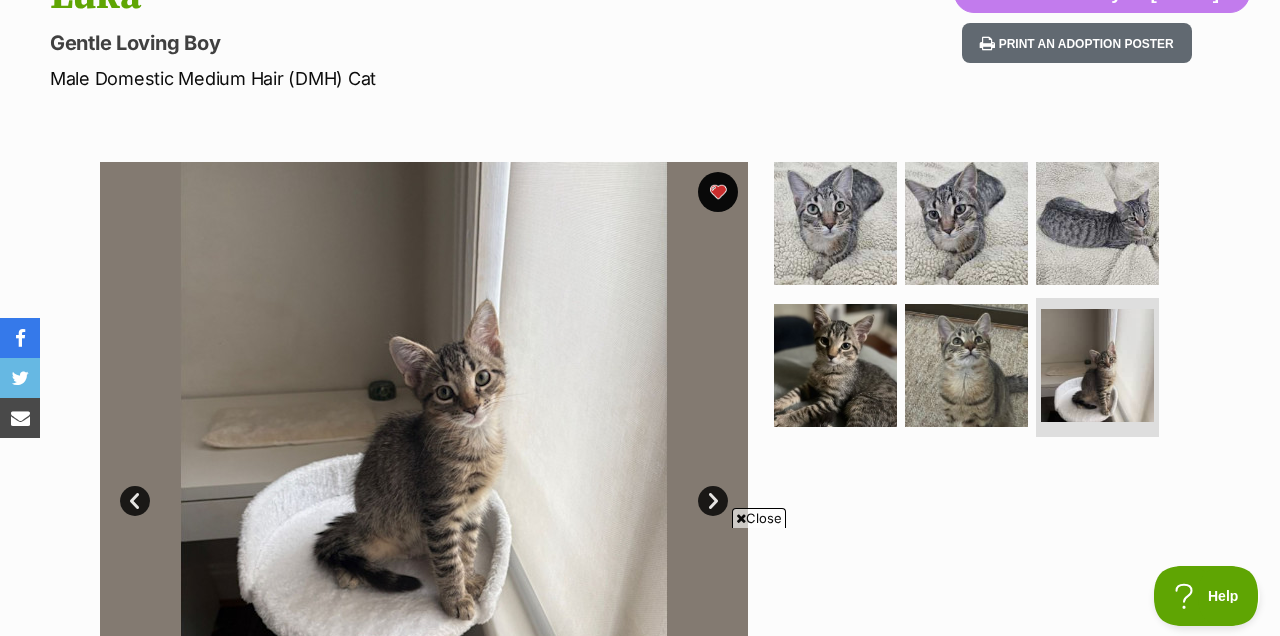 scroll, scrollTop: 0, scrollLeft: 0, axis: both 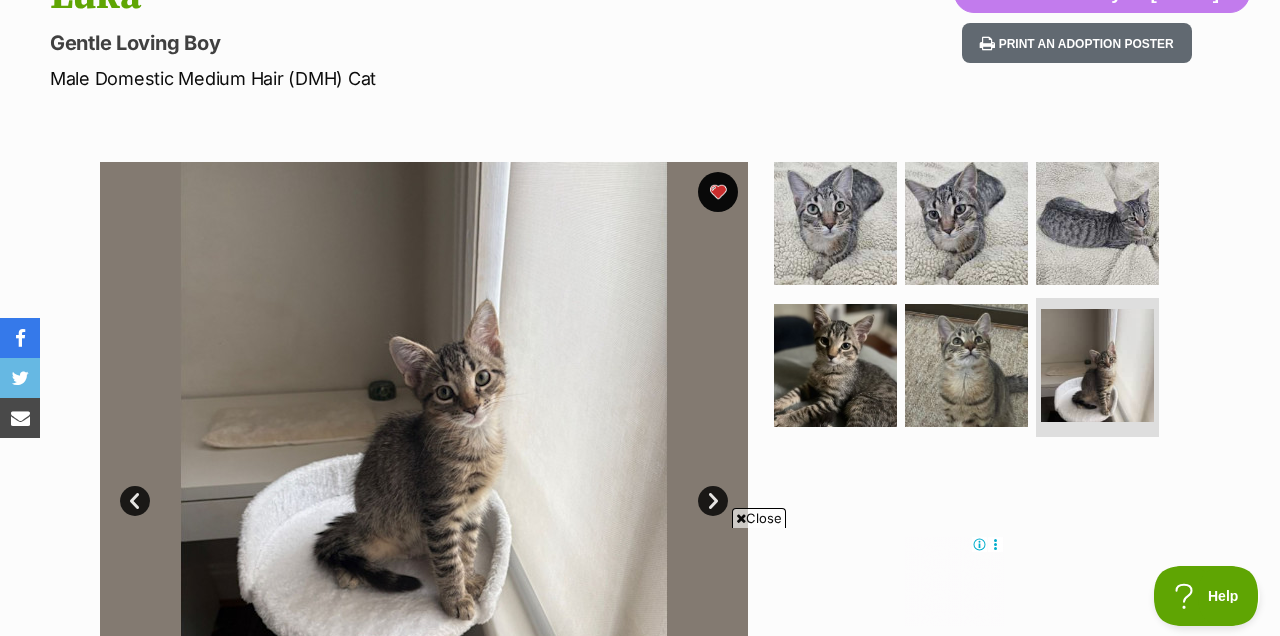 click on "Prev" at bounding box center (135, 501) 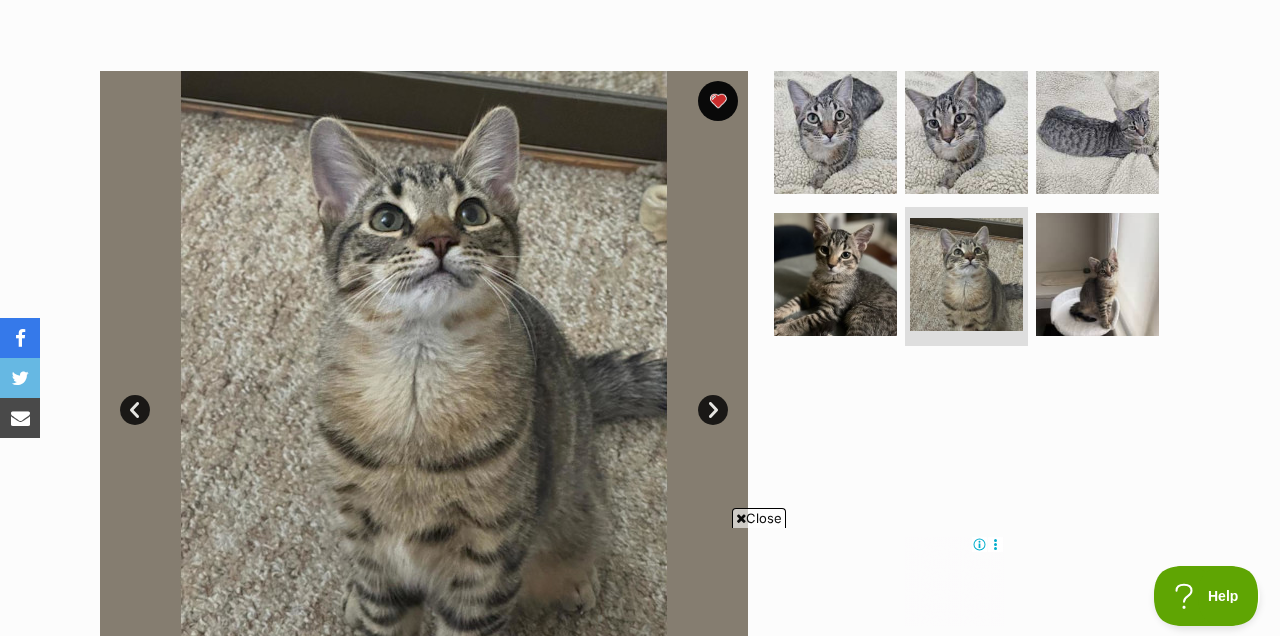 scroll, scrollTop: 364, scrollLeft: 0, axis: vertical 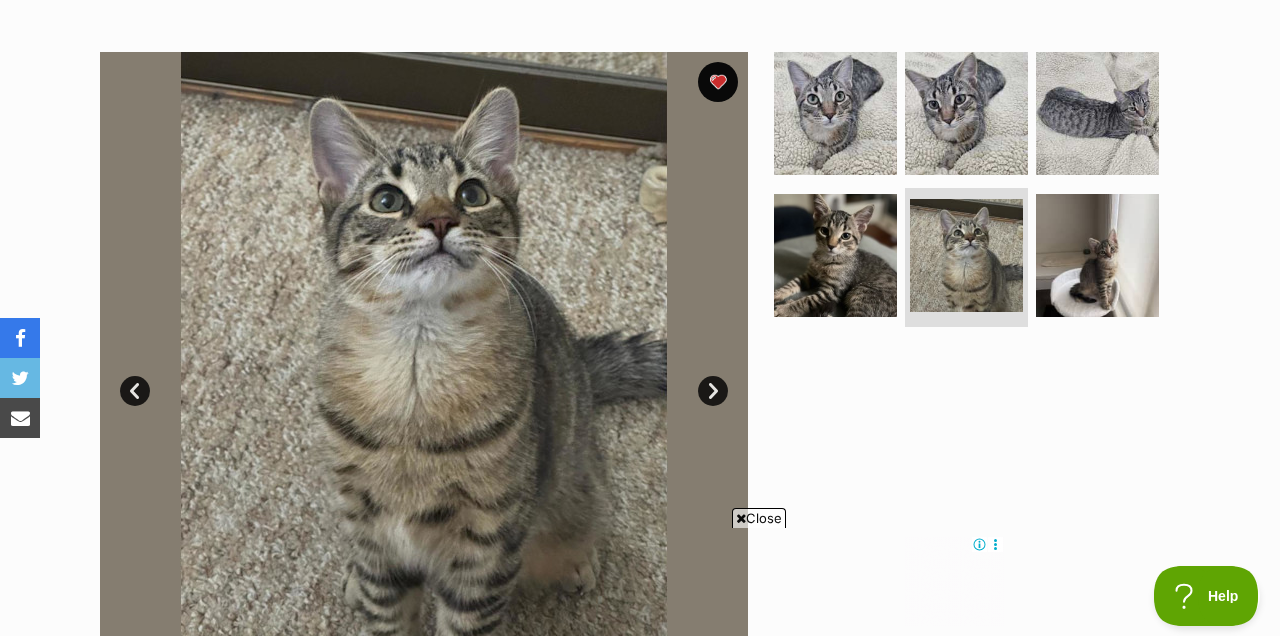click on "Prev" at bounding box center [135, 391] 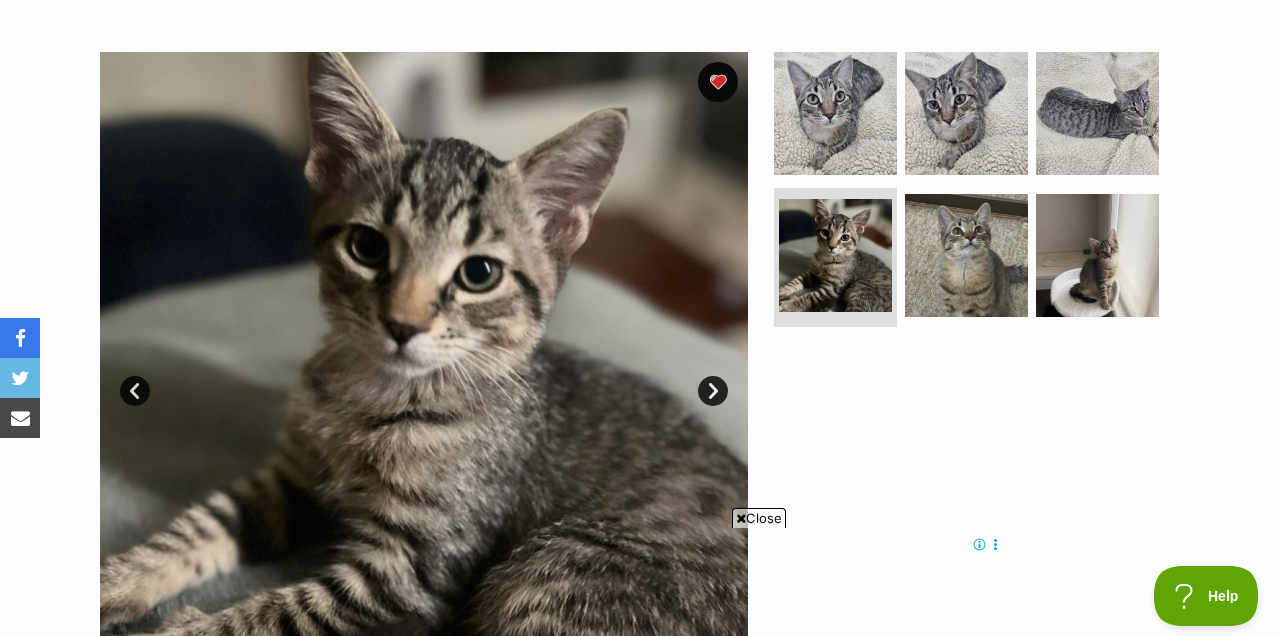click on "Prev" at bounding box center (135, 391) 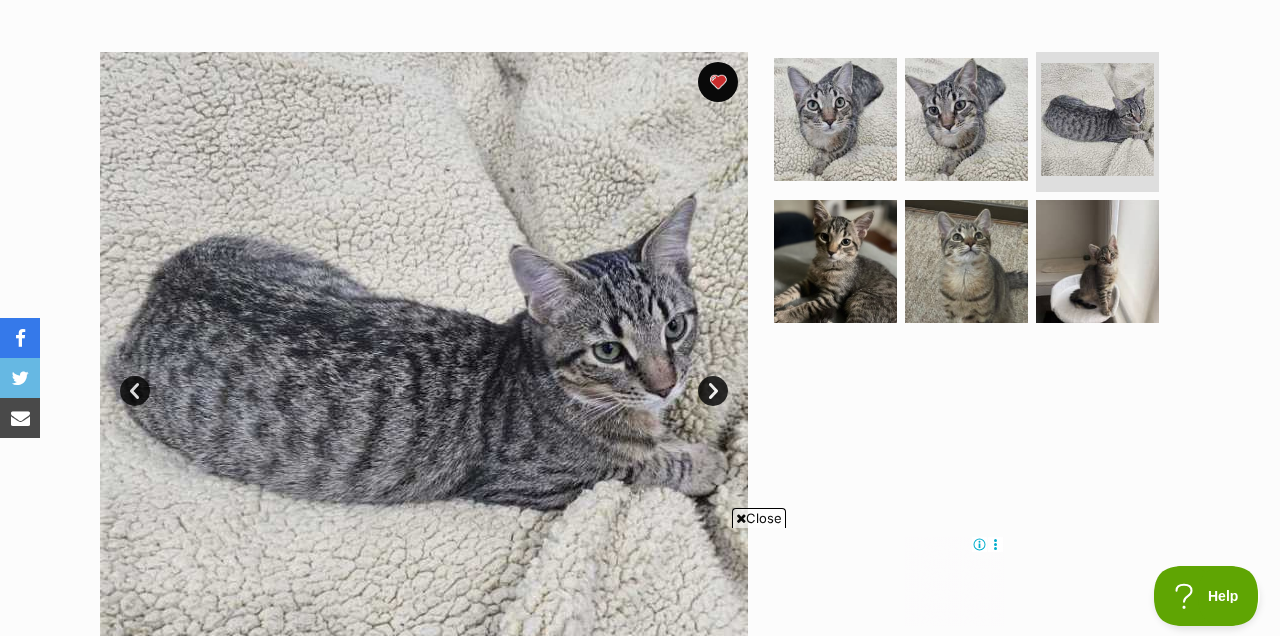 click on "Prev" at bounding box center [135, 391] 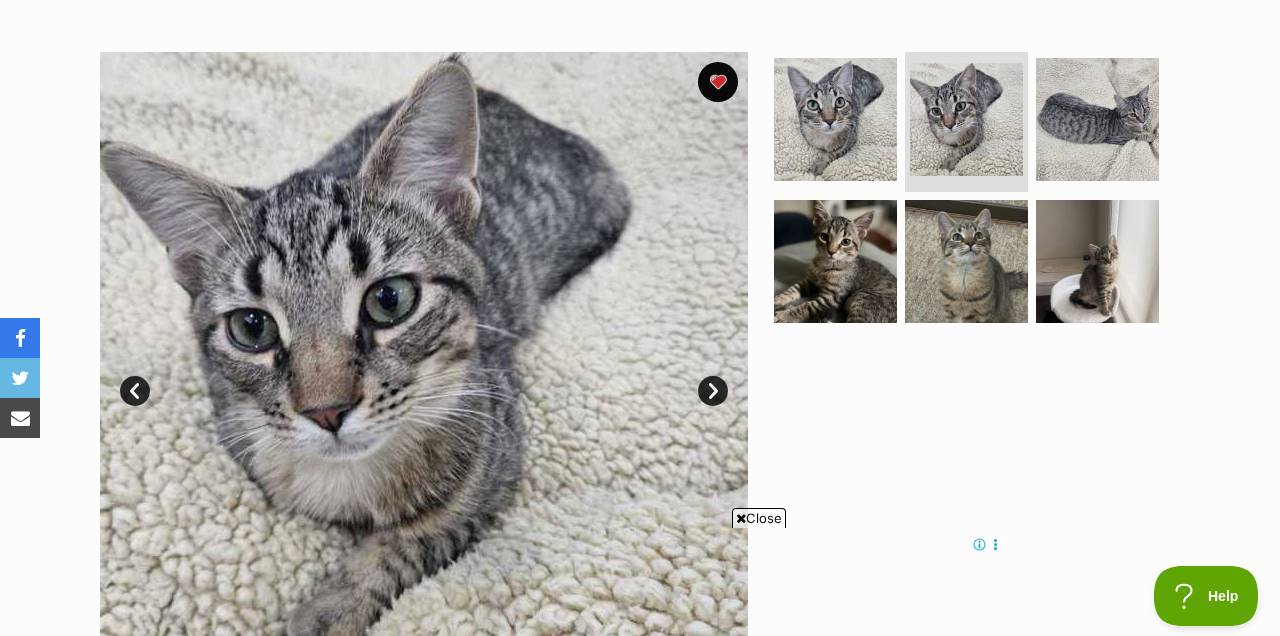 click on "Prev" at bounding box center (135, 391) 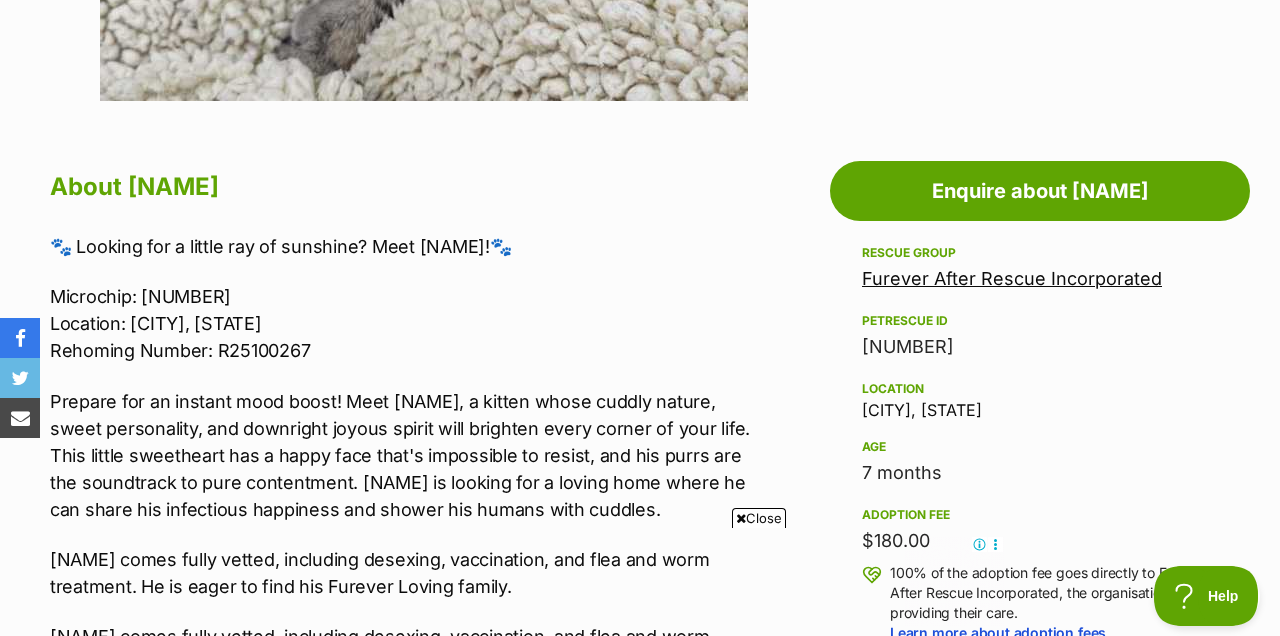 scroll, scrollTop: 188, scrollLeft: 0, axis: vertical 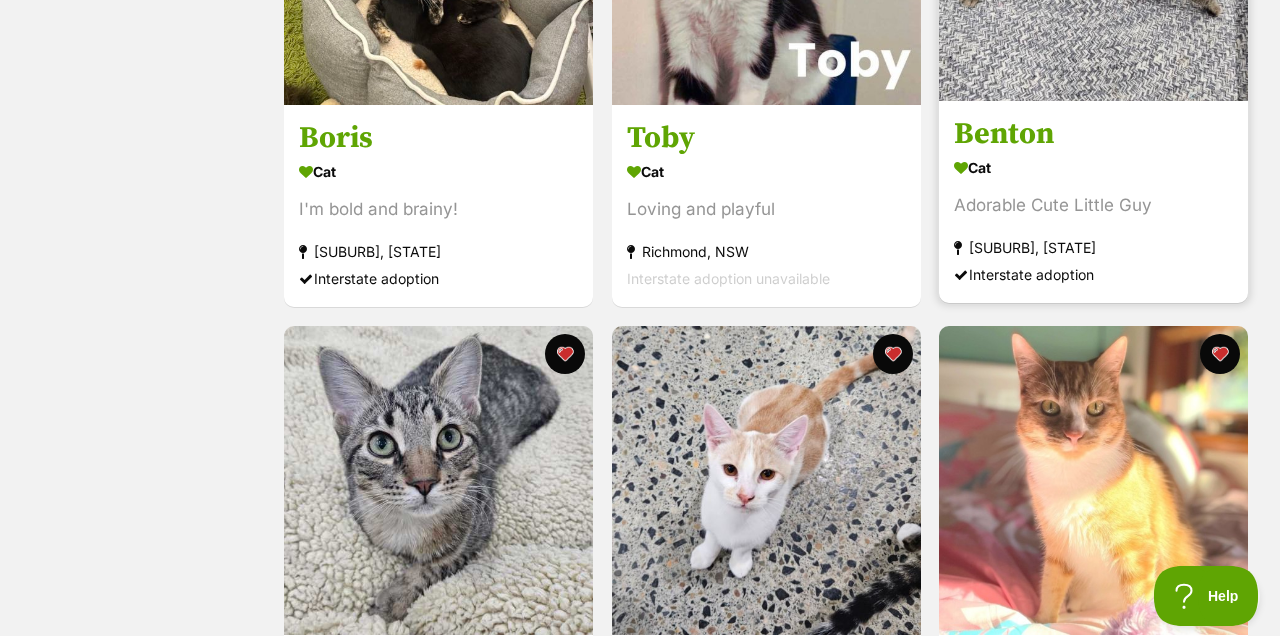 click at bounding box center (1093, -54) 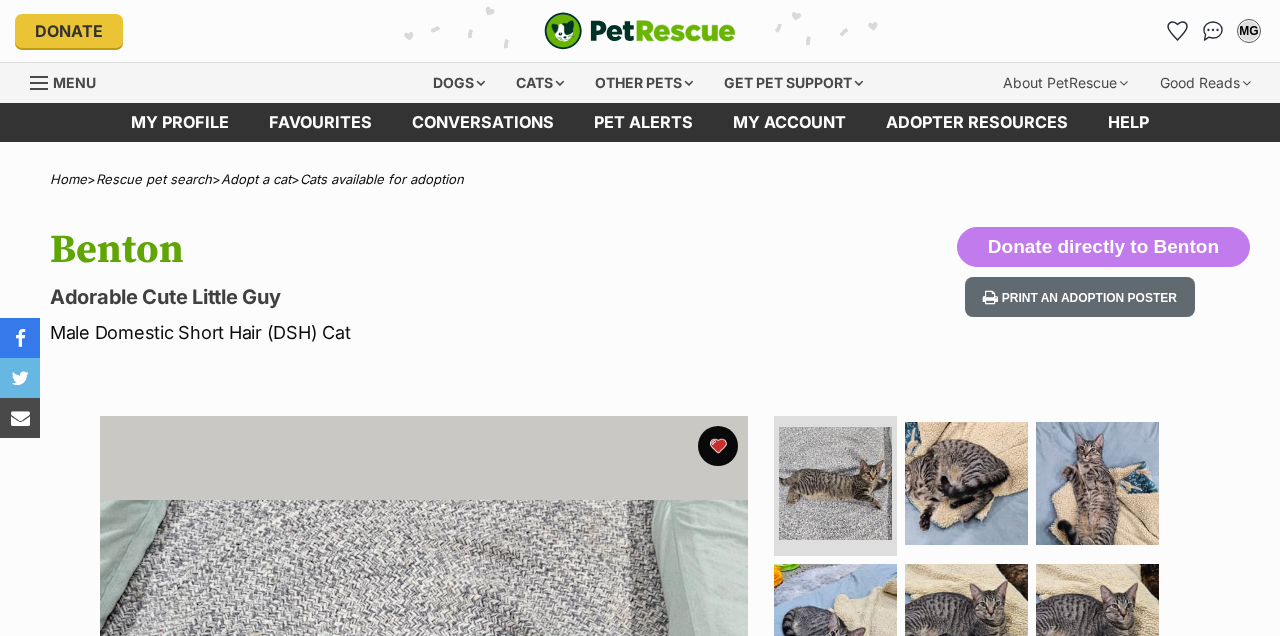 scroll, scrollTop: 0, scrollLeft: 0, axis: both 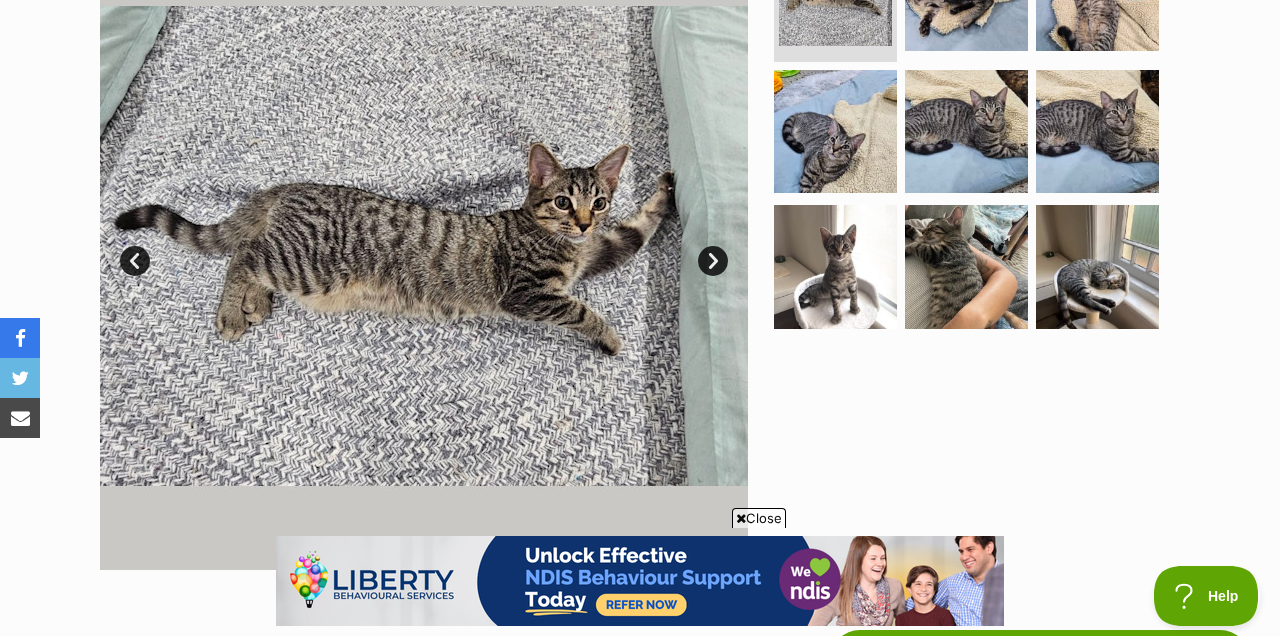 click on "Next" at bounding box center (713, 261) 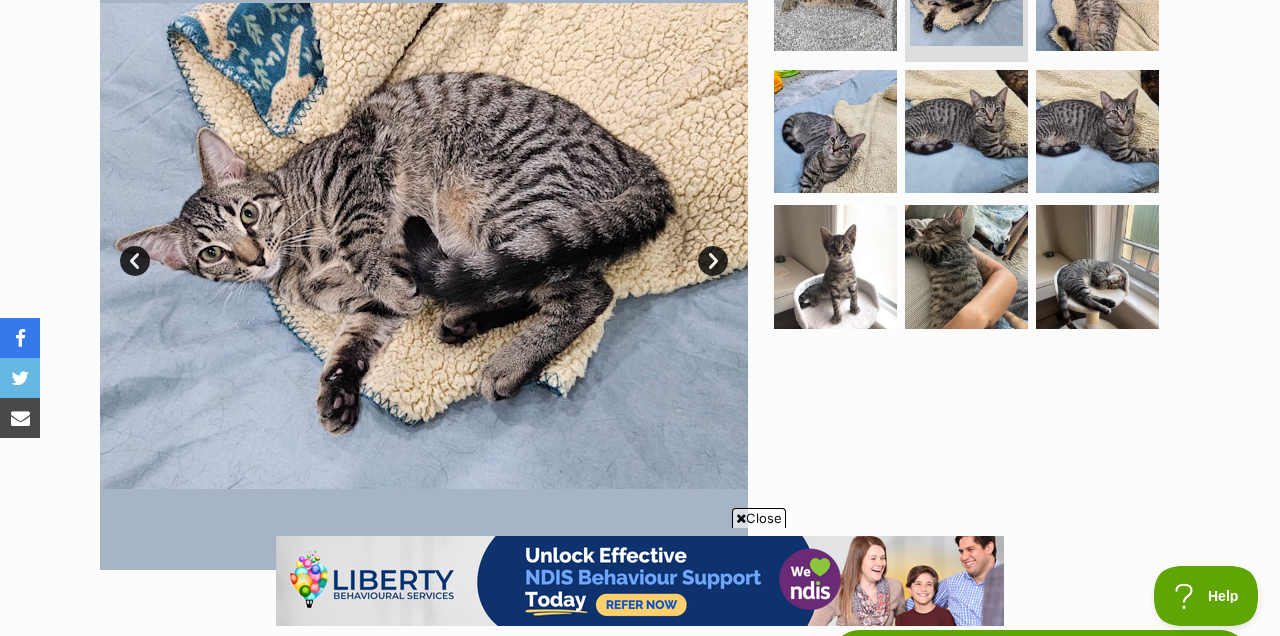 scroll, scrollTop: 0, scrollLeft: 0, axis: both 